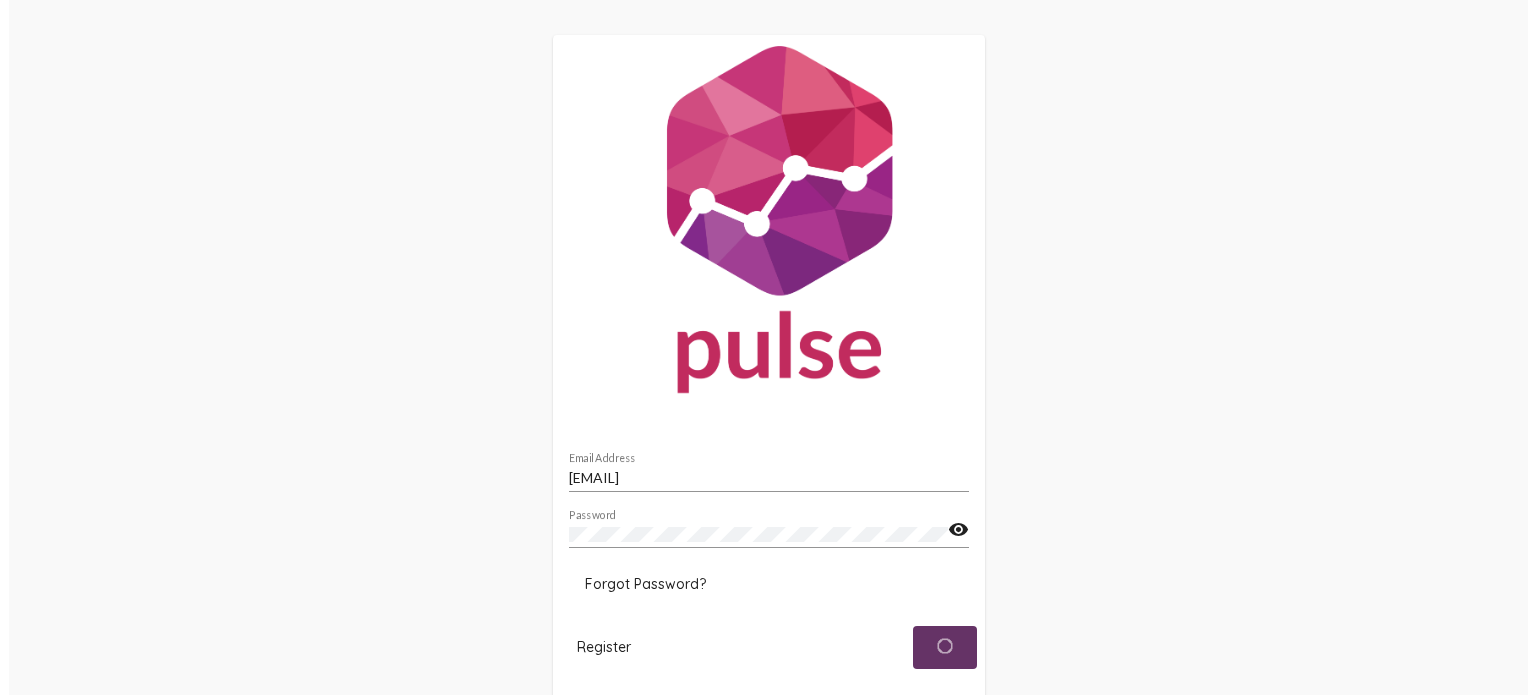 scroll, scrollTop: 0, scrollLeft: 0, axis: both 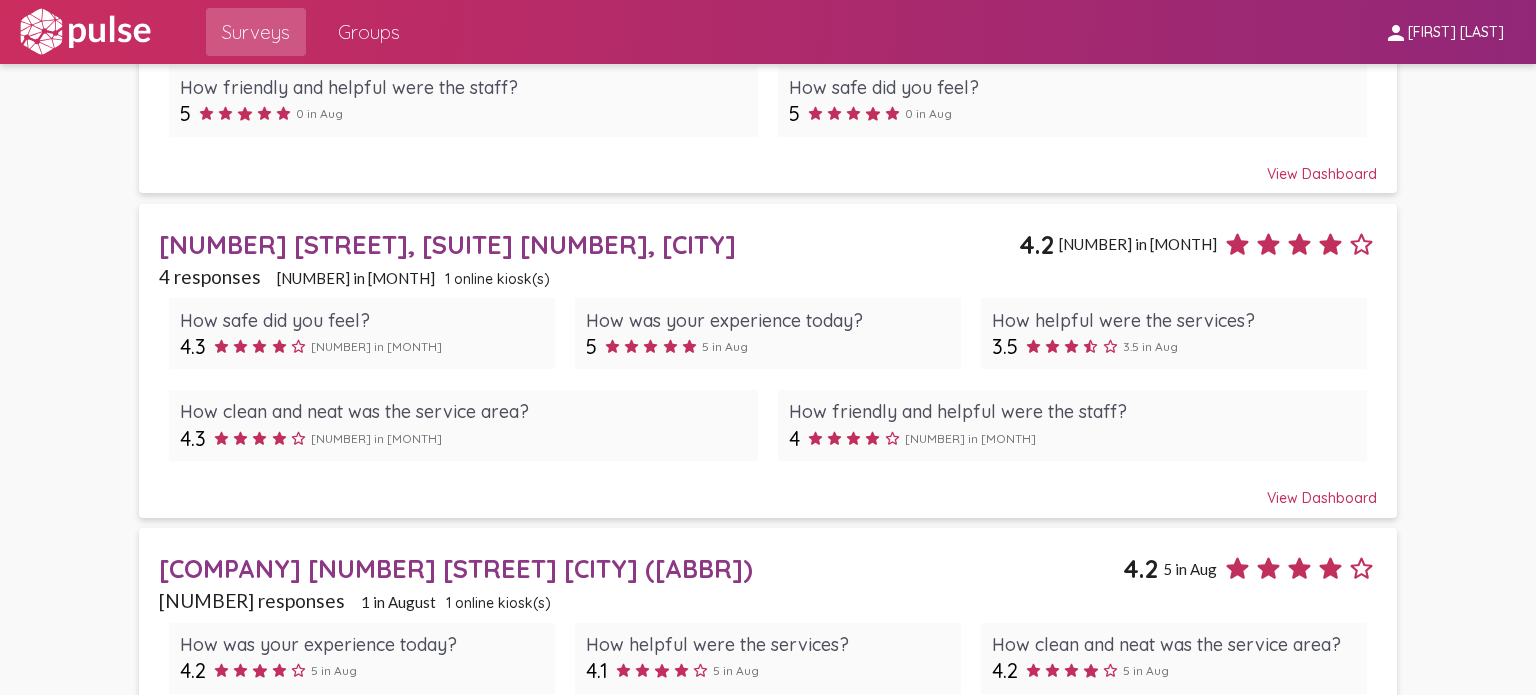 click on "[NUMBER] responses [NUMBER] in [MONTH] [NUMBER] online kiosk(s)" 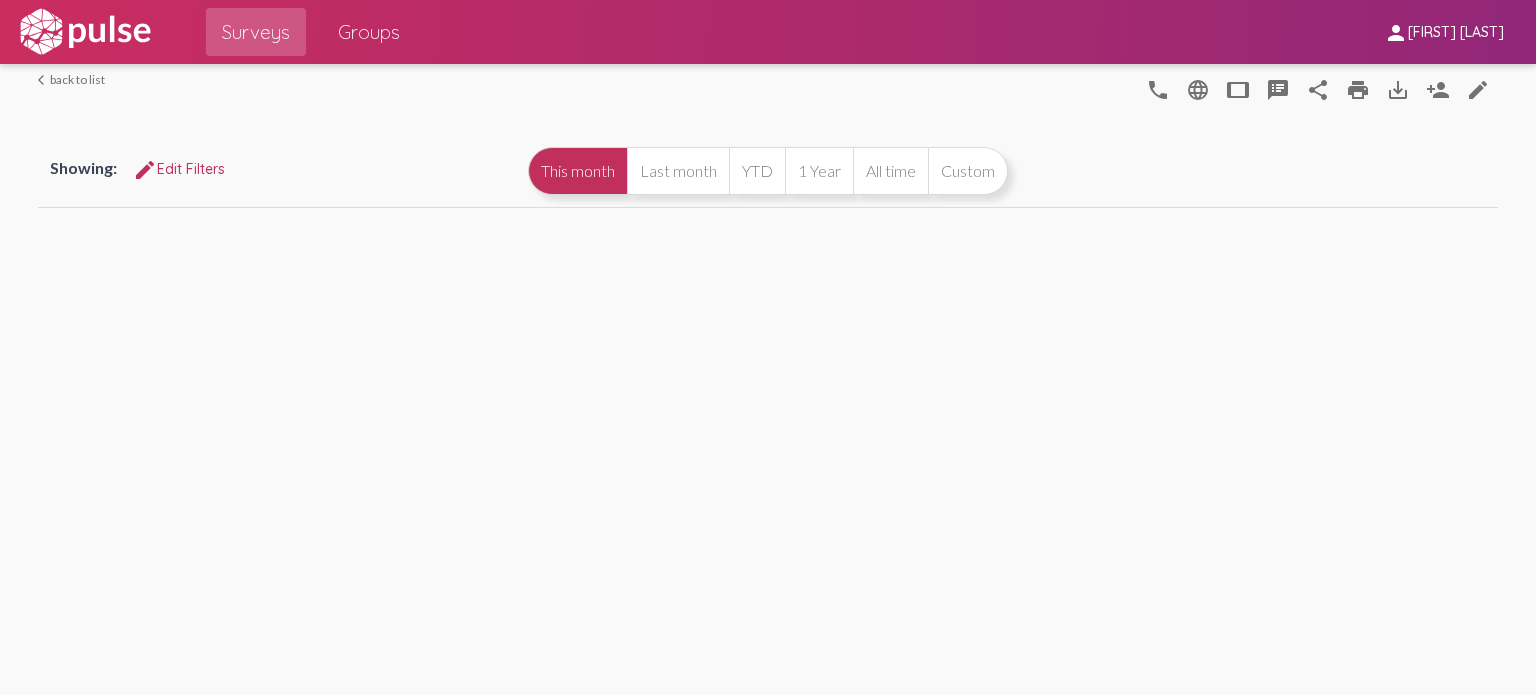 scroll, scrollTop: 0, scrollLeft: 0, axis: both 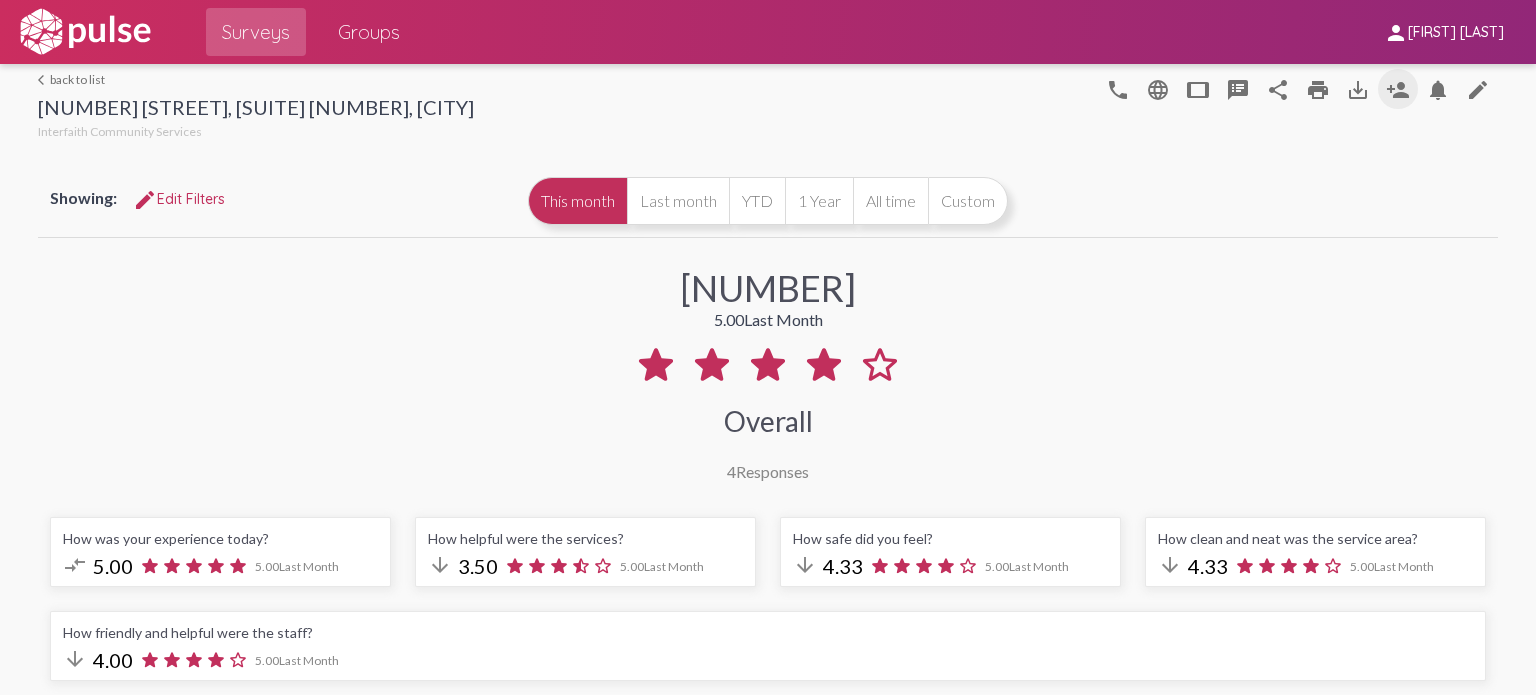 click on "person_add" 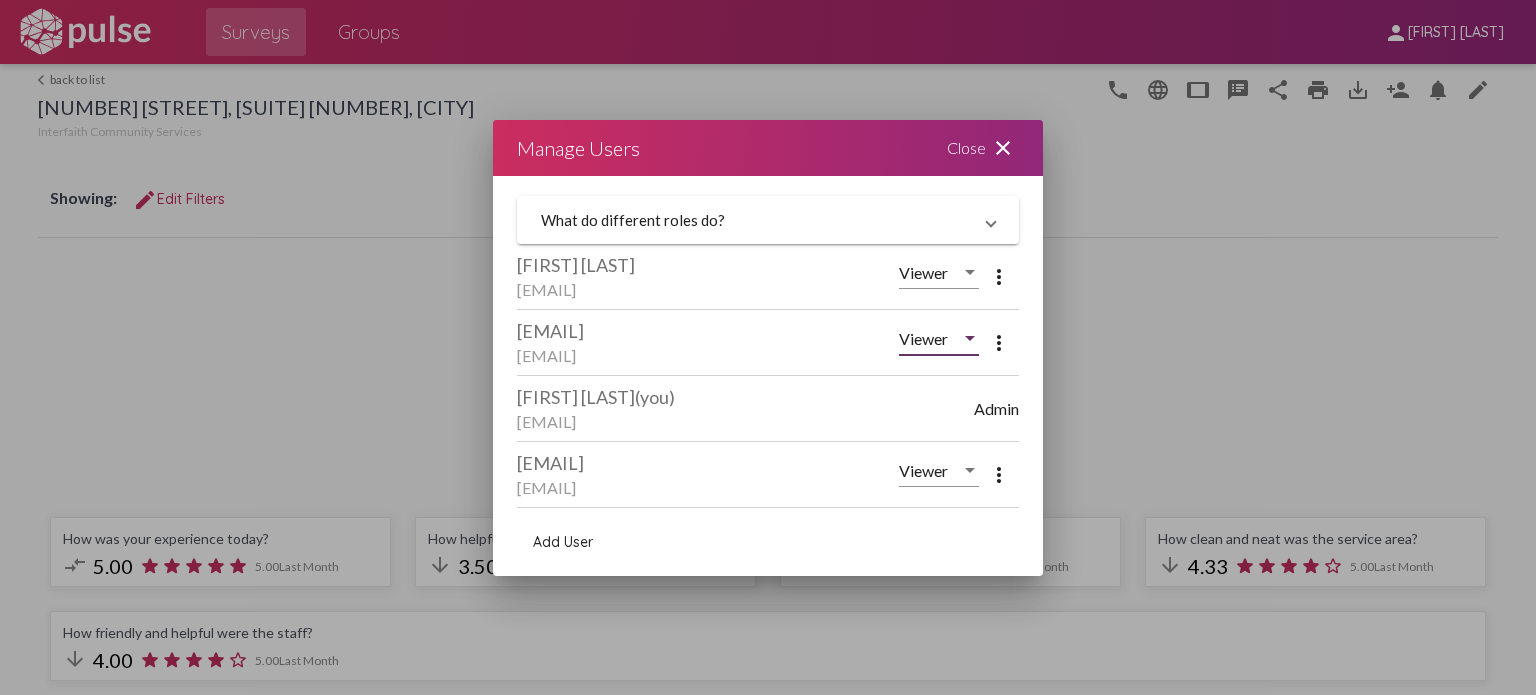 click at bounding box center (970, 338) 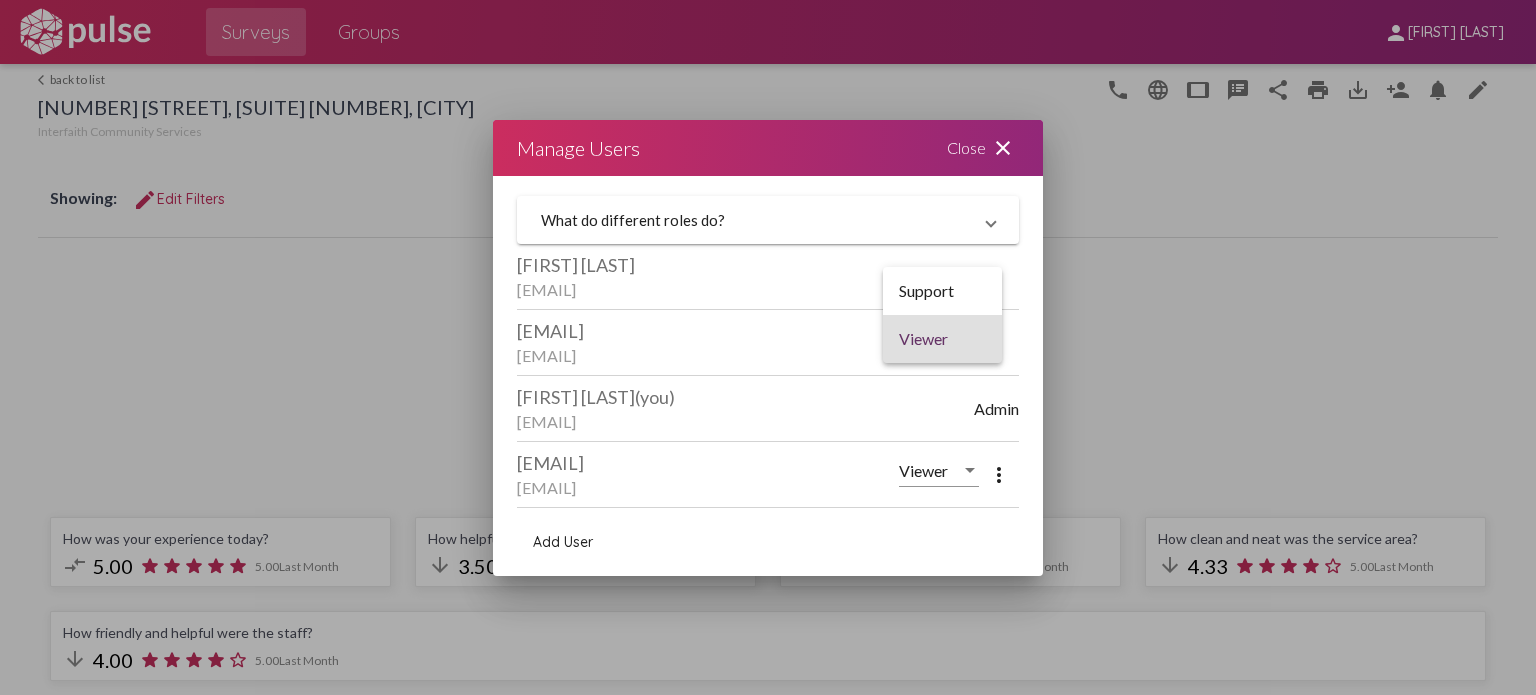 click at bounding box center (768, 347) 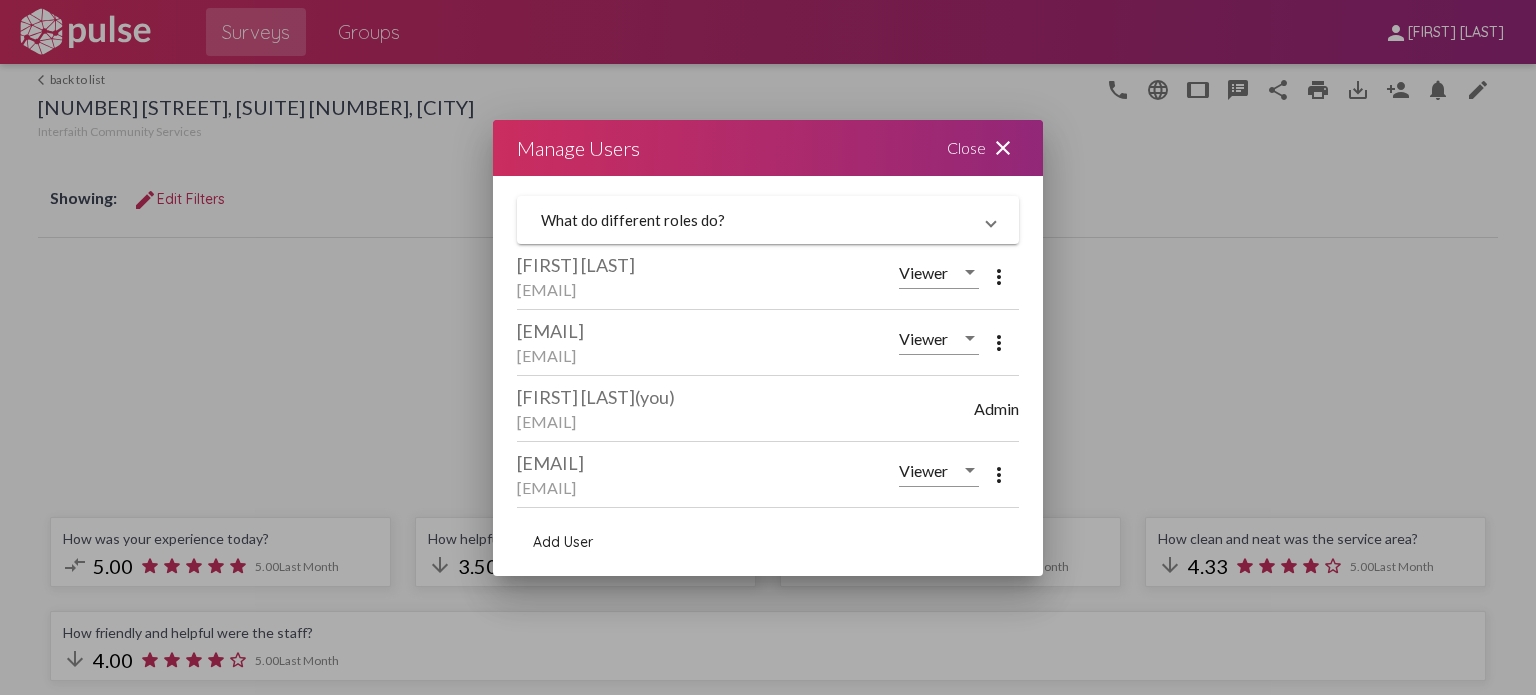 click on "more_vert" at bounding box center [999, 343] 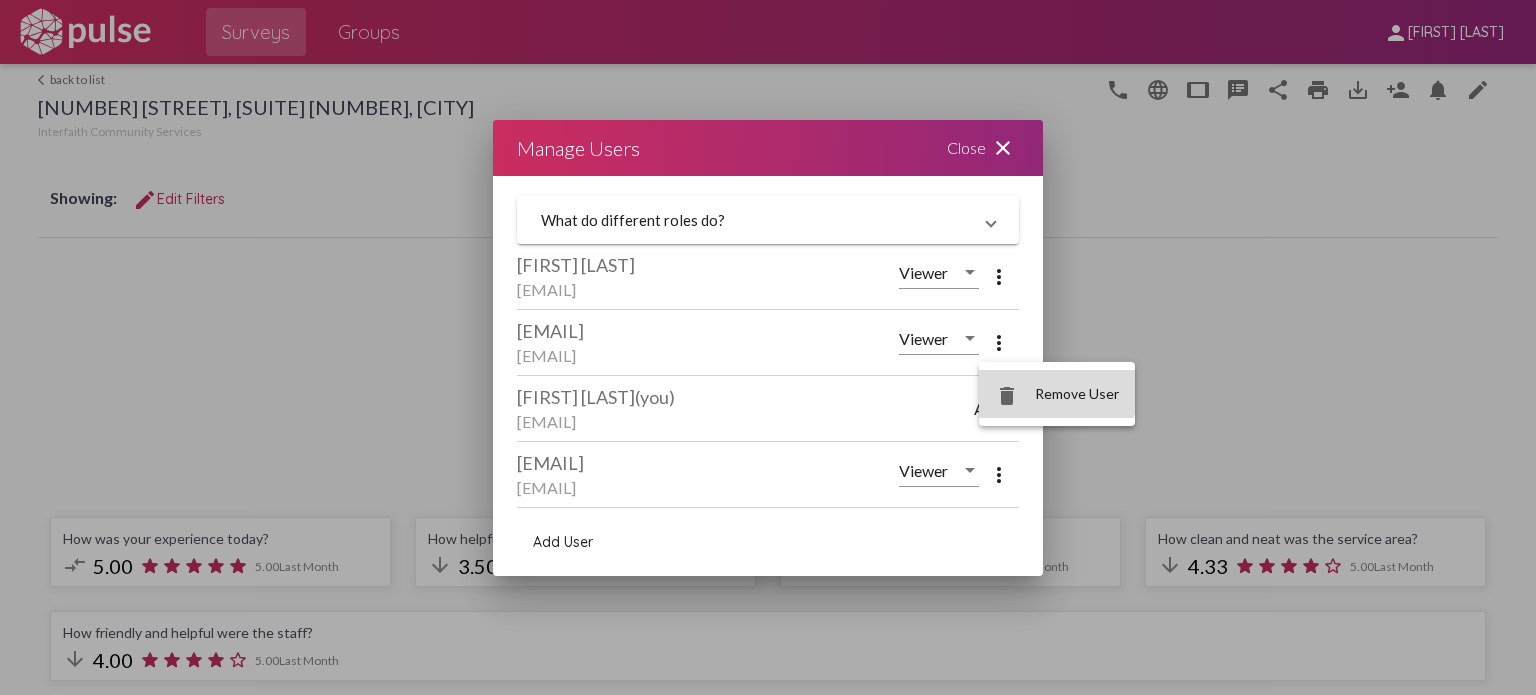 click on "delete Remove User" at bounding box center (1057, 394) 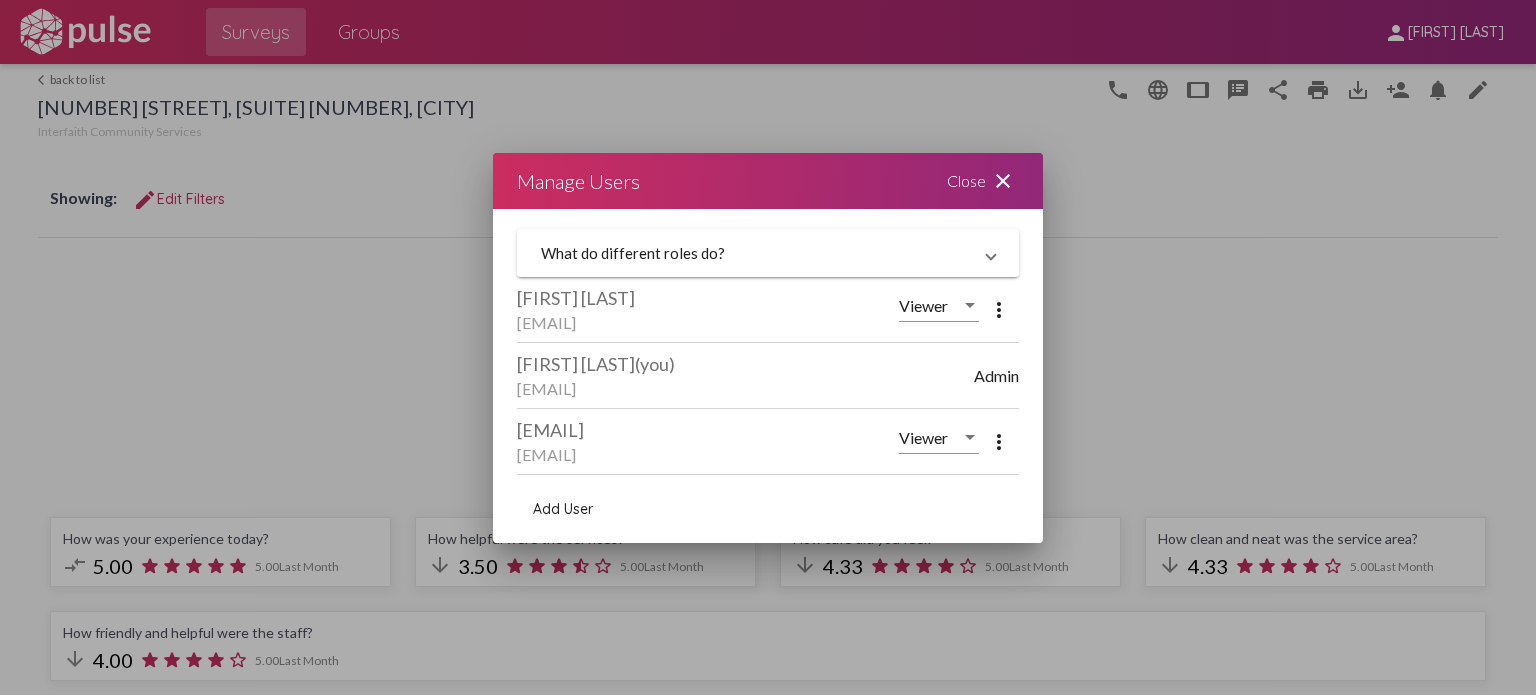 click on "more_vert" at bounding box center (999, 442) 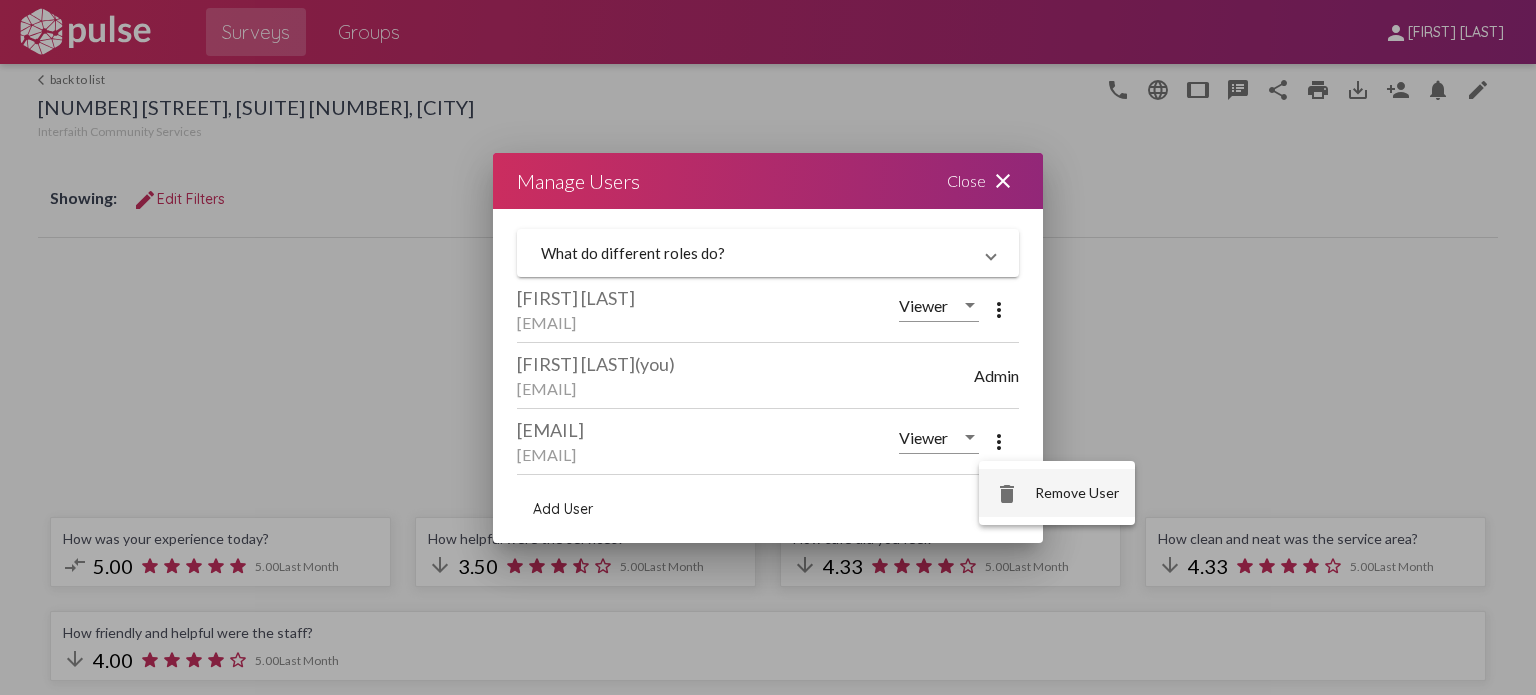 click on "Remove User" at bounding box center (1077, 492) 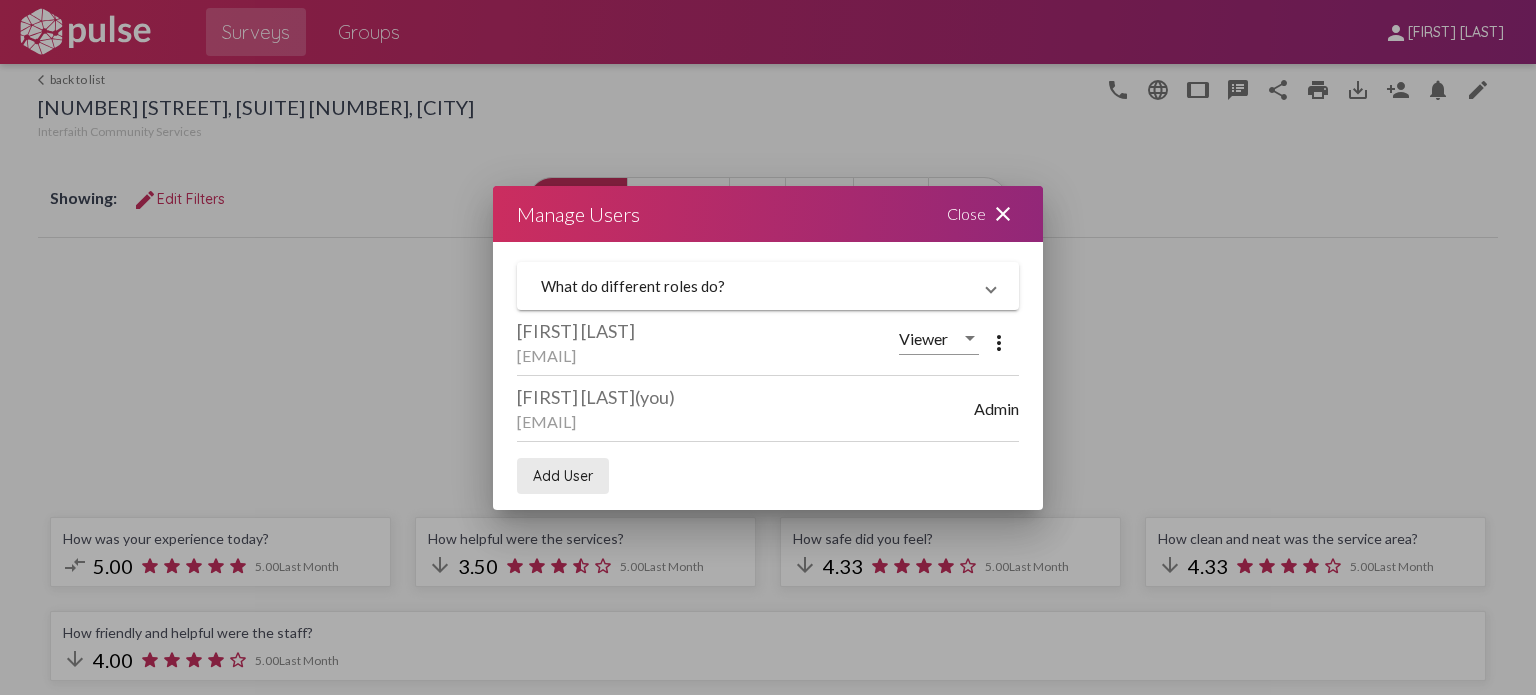 click on "Add User" at bounding box center [563, 476] 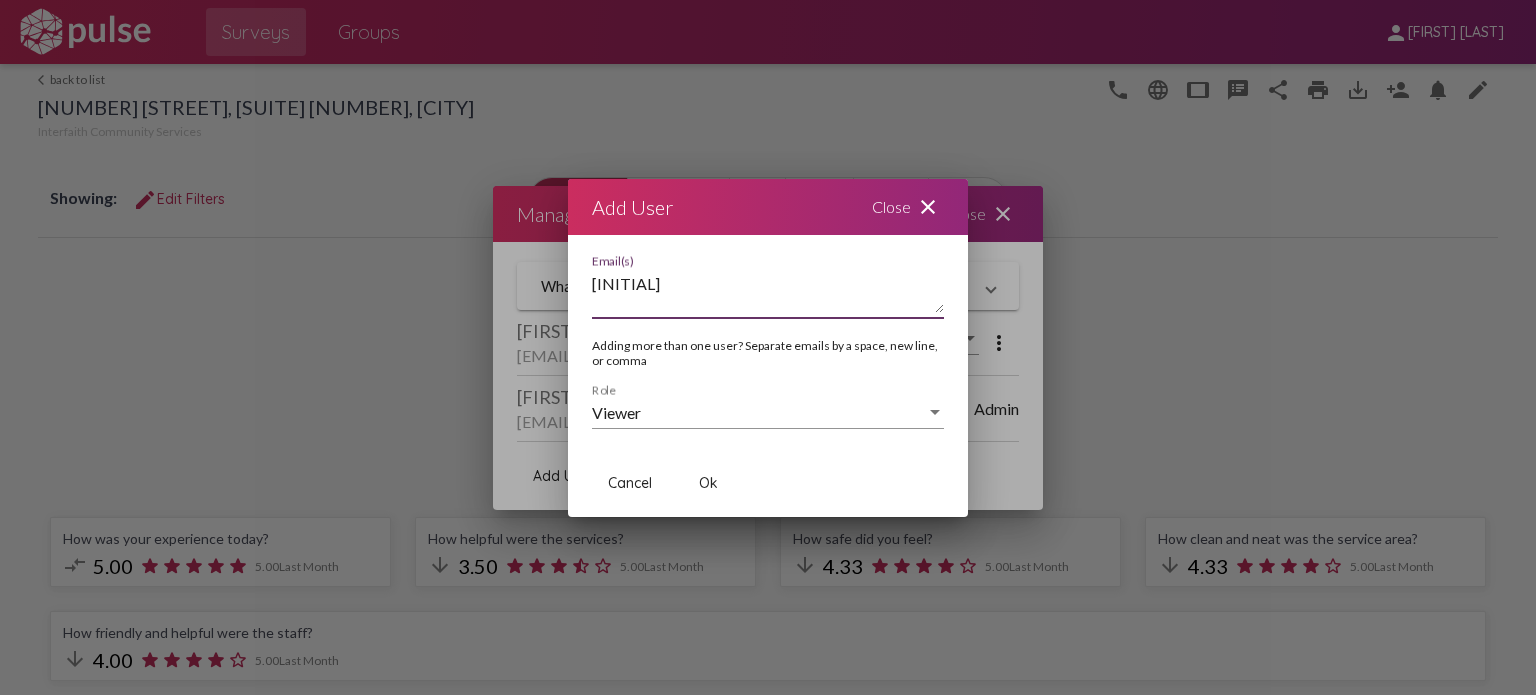 type on "[INITIAL]" 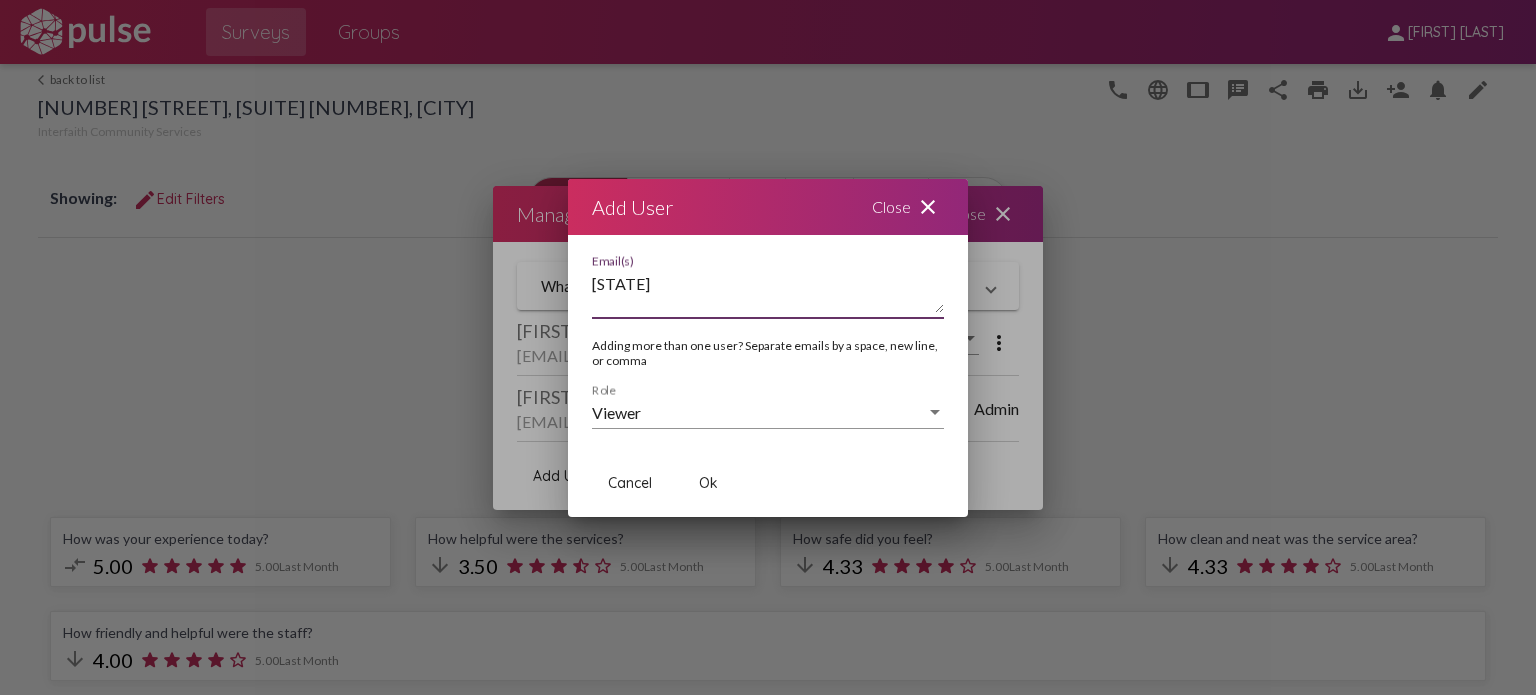 type on "[INITIAL]" 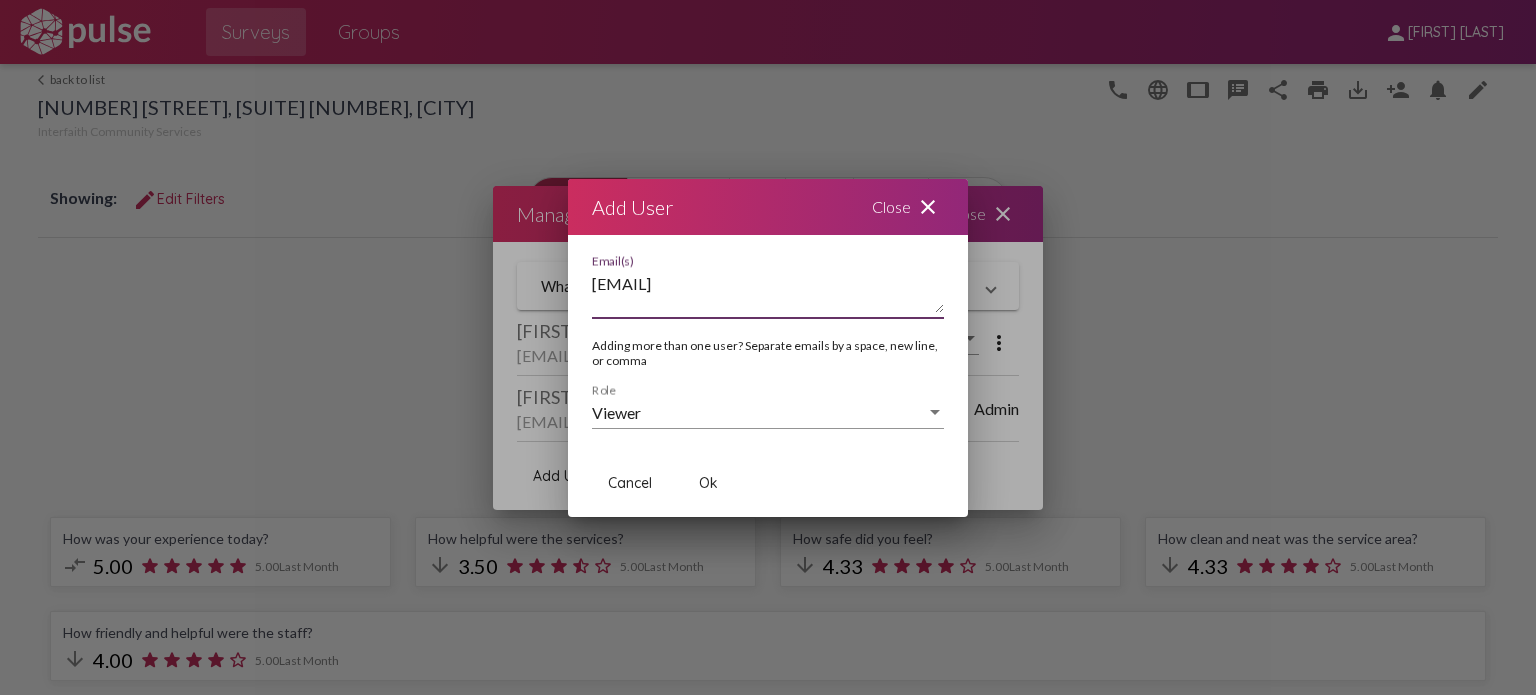type on "[EMAIL]" 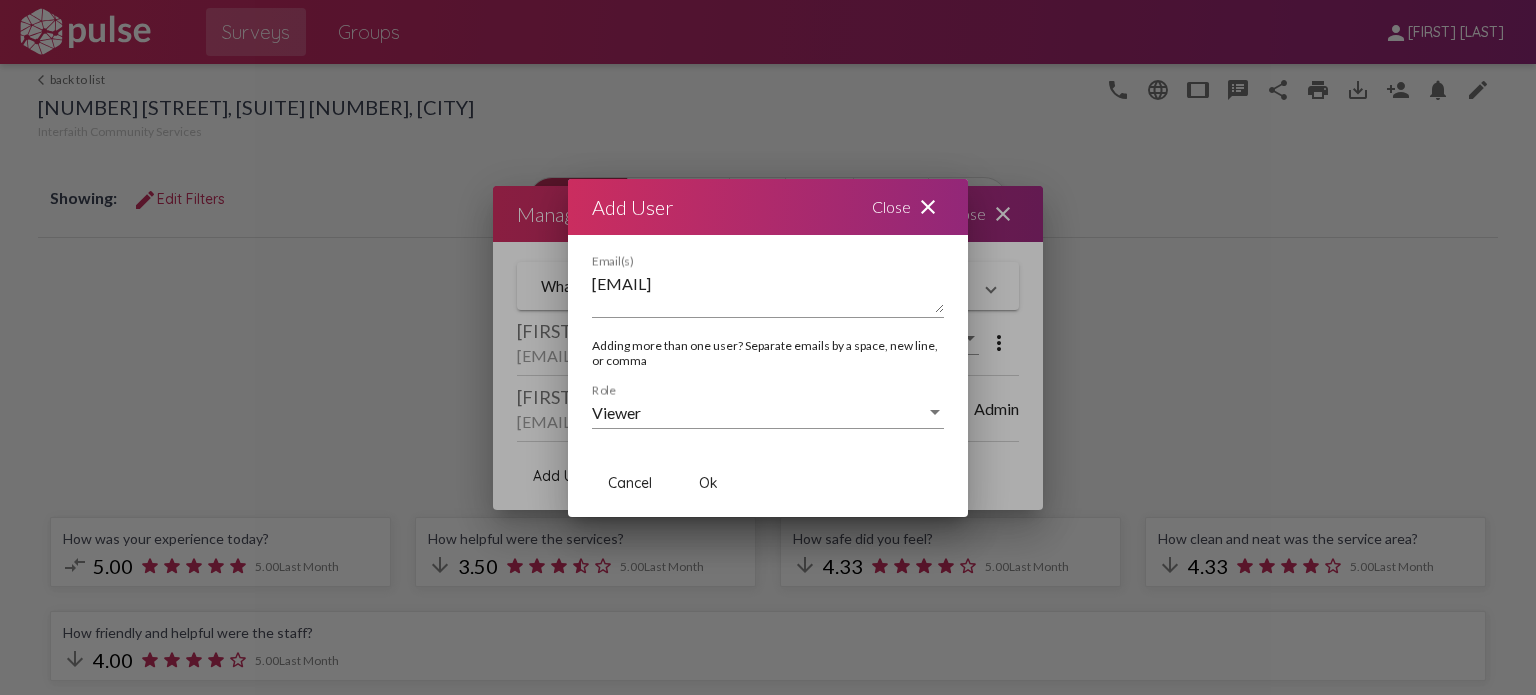 click on "Viewer Role" at bounding box center [768, 406] 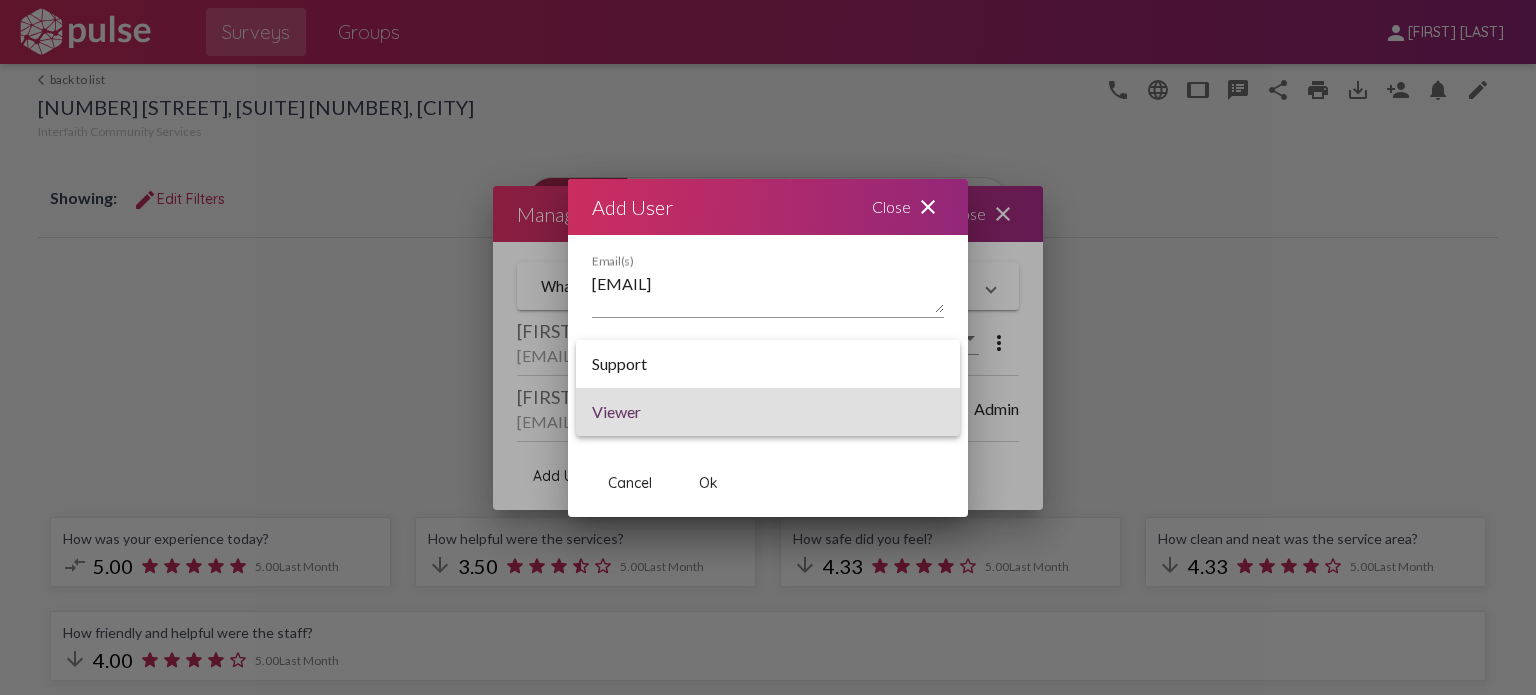 click at bounding box center [768, 347] 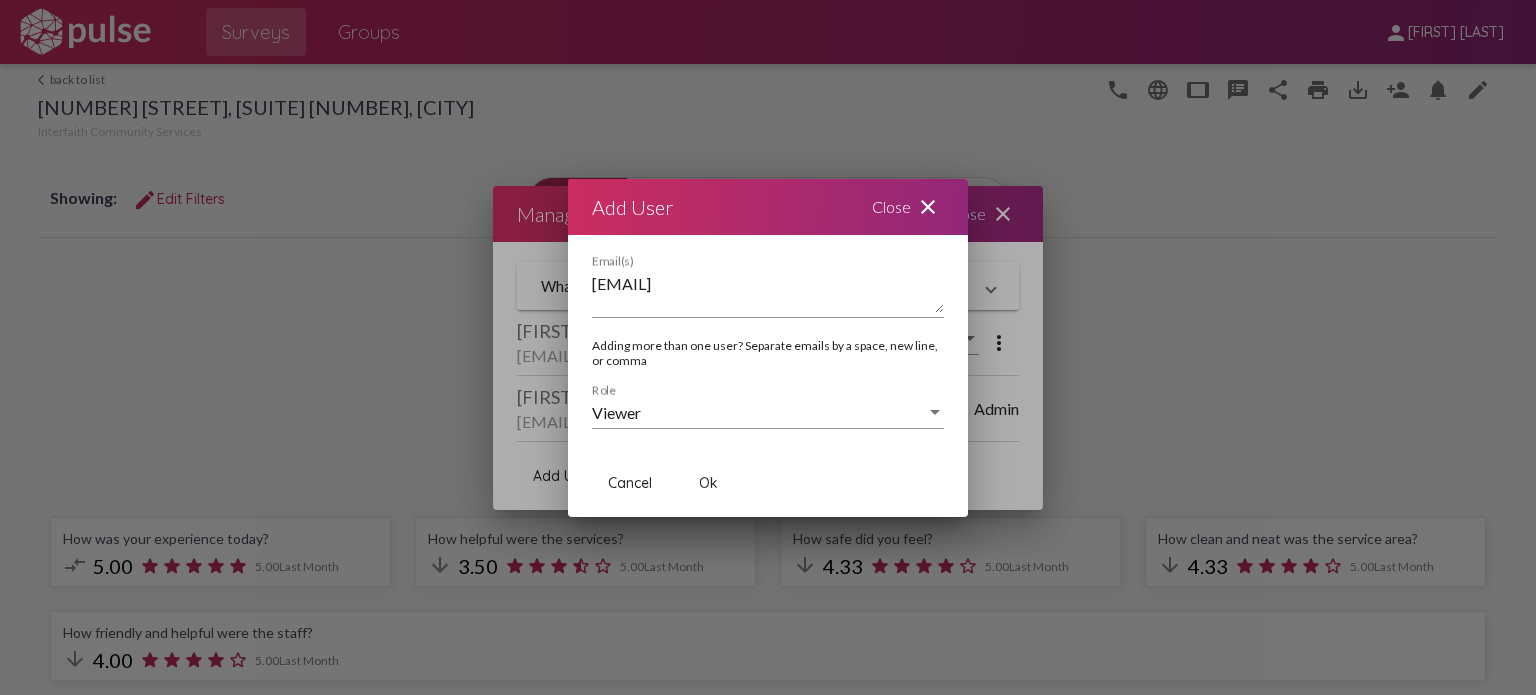 click on "Ok" at bounding box center (708, 483) 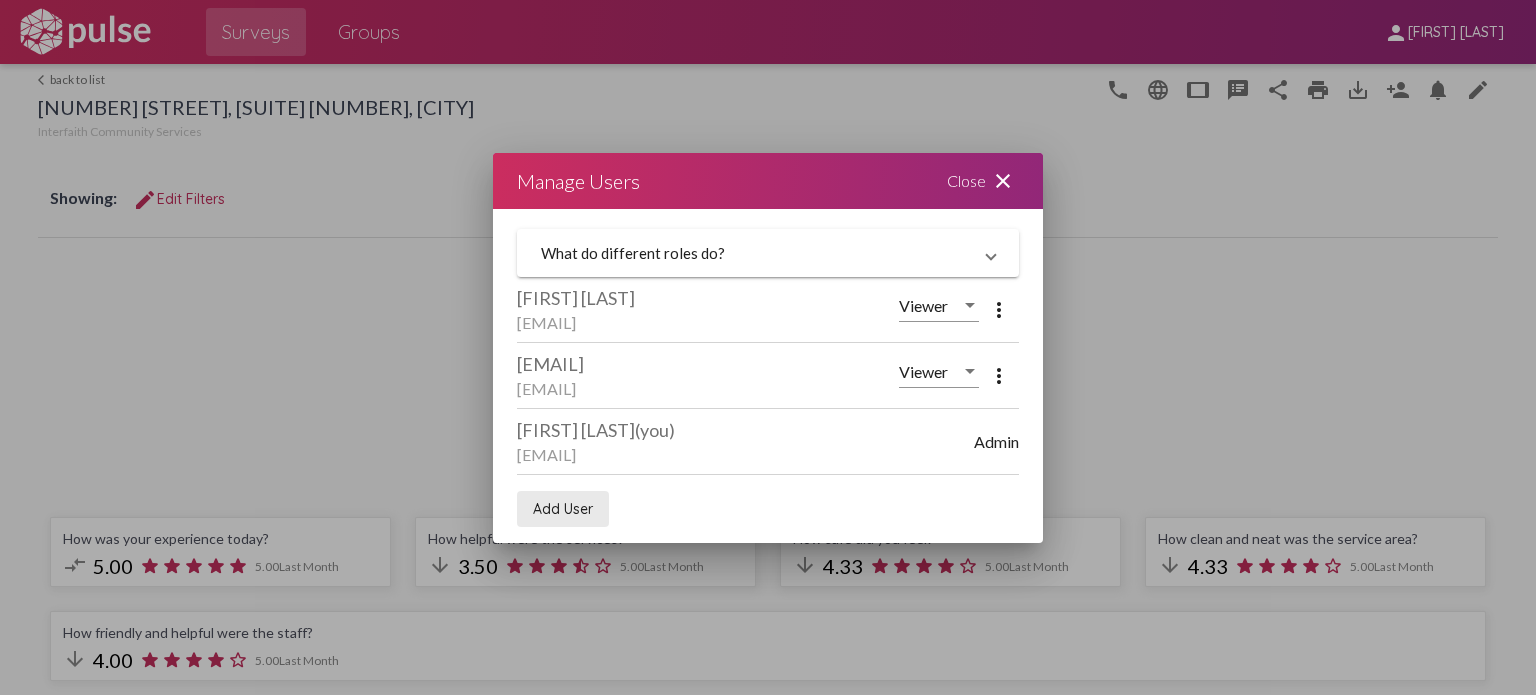 click on "Add User" at bounding box center (563, 509) 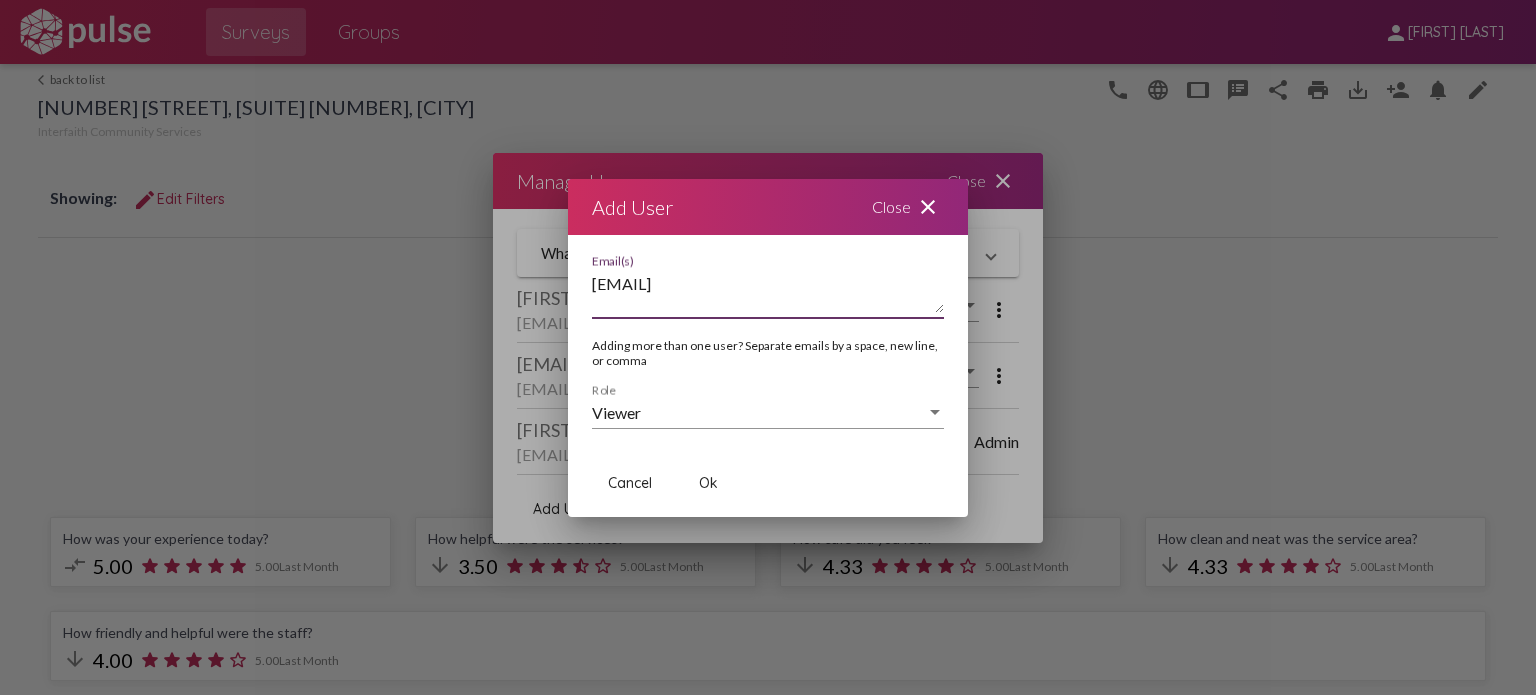 type on "[EMAIL]" 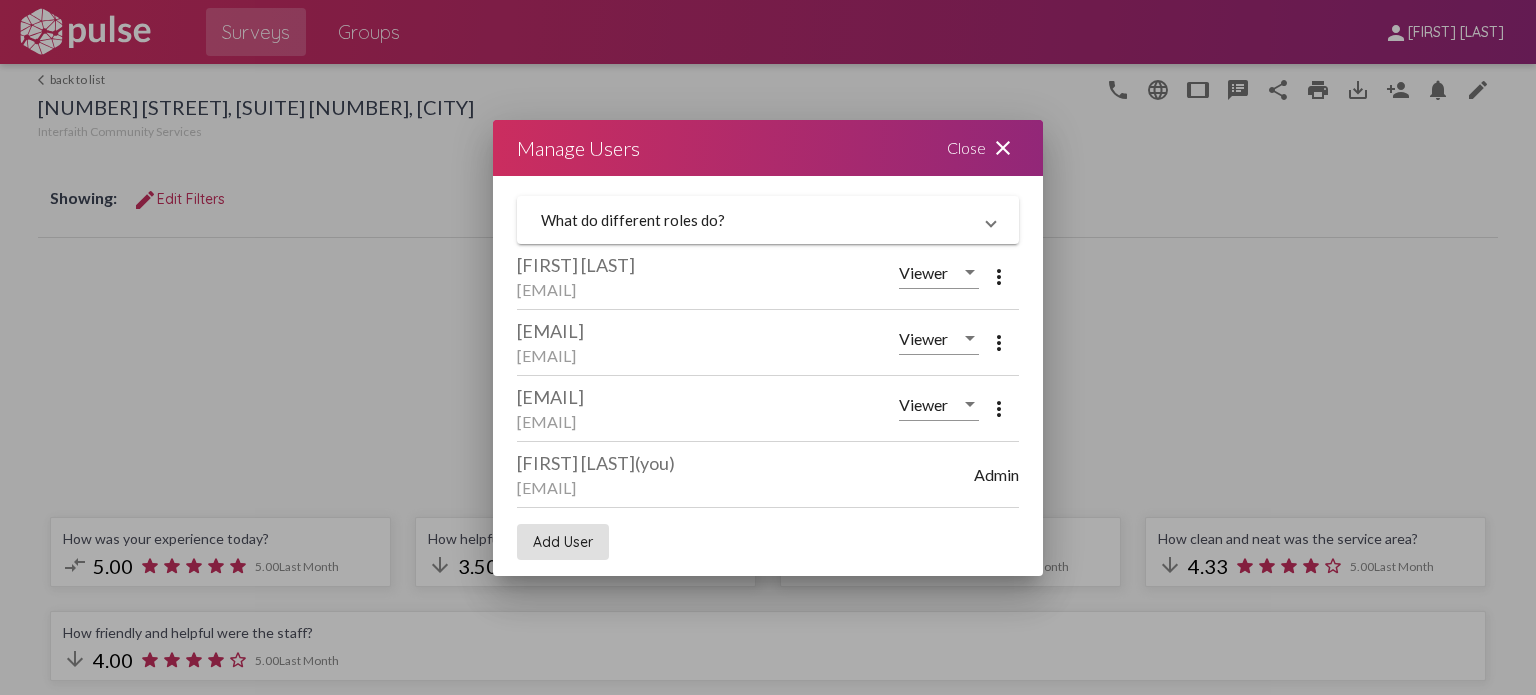 click on "Close  close" at bounding box center [983, 148] 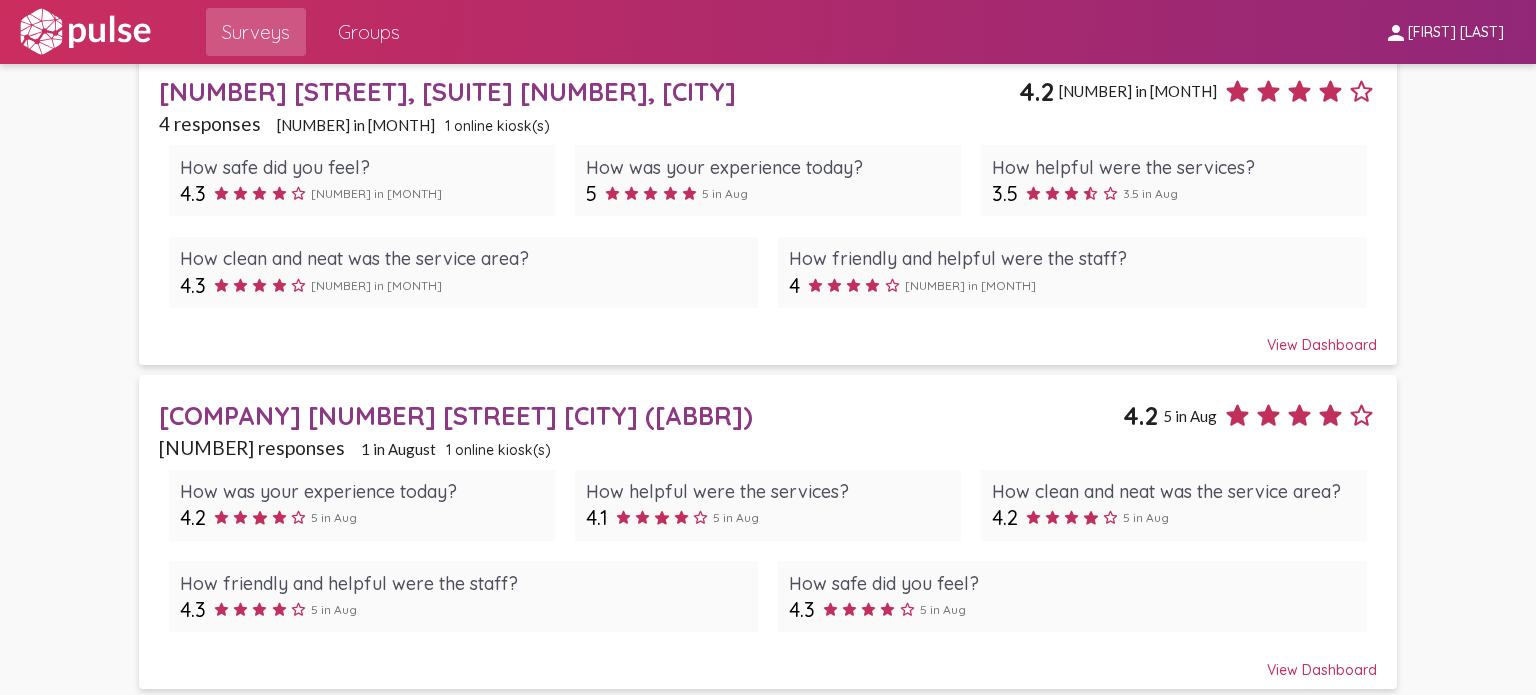 scroll, scrollTop: 804, scrollLeft: 0, axis: vertical 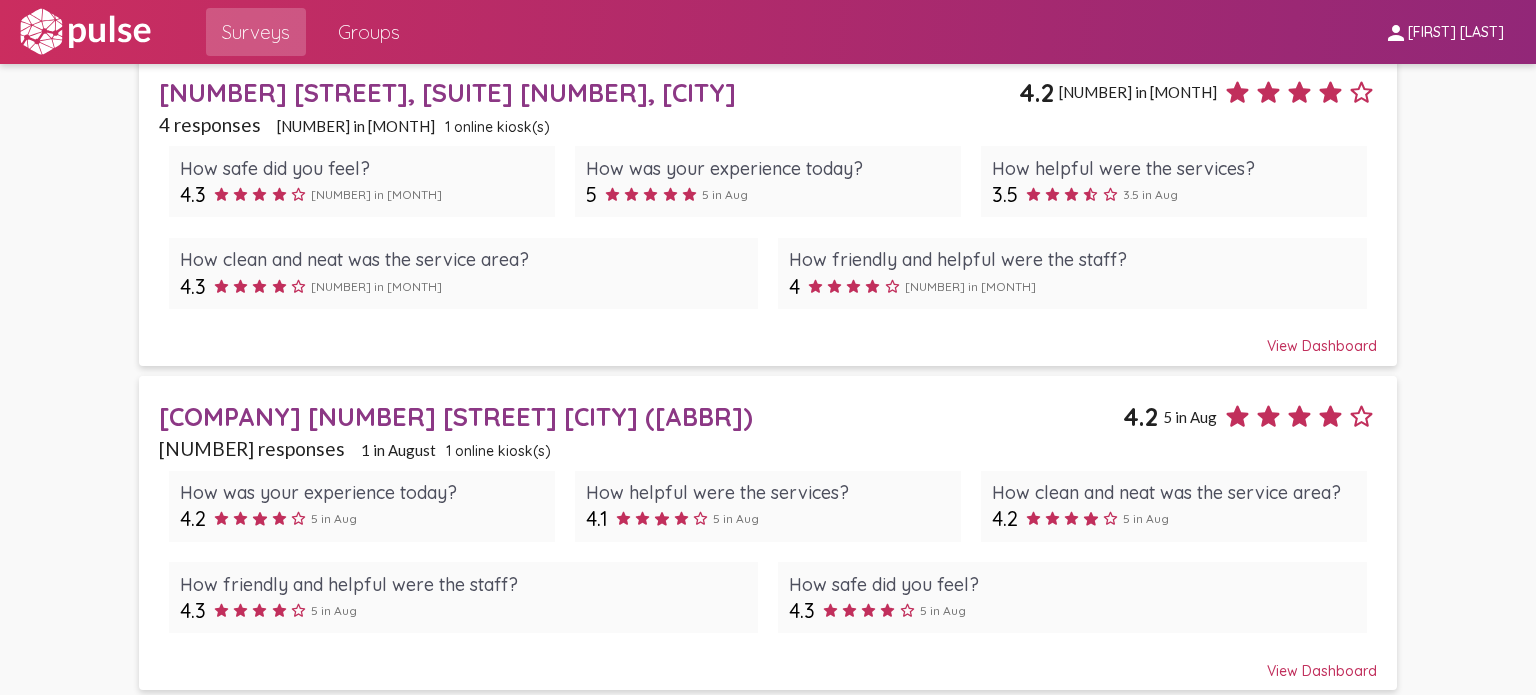click on "[COMPANY] [NUMBER] [STREET] [CITY] ([ABBR])  [NUMBER] [NUMBER] in [MONTH] [NUMBER] responses [NUMBER] in [MONTH] [NUMBER] online kiosk(s) How was your experience today? [NUMBER] [NUMBER] in [MONTH] How helpful were the services?  [NUMBER] [NUMBER] in [MONTH] How clean and neat was the service area? [NUMBER] [NUMBER] in [MONTH] How friendly and helpful were the staff? [NUMBER] [NUMBER] in [MONTH] How safe did you feel?  [NUMBER] [NUMBER] in [MONTH]  View Dashboard" 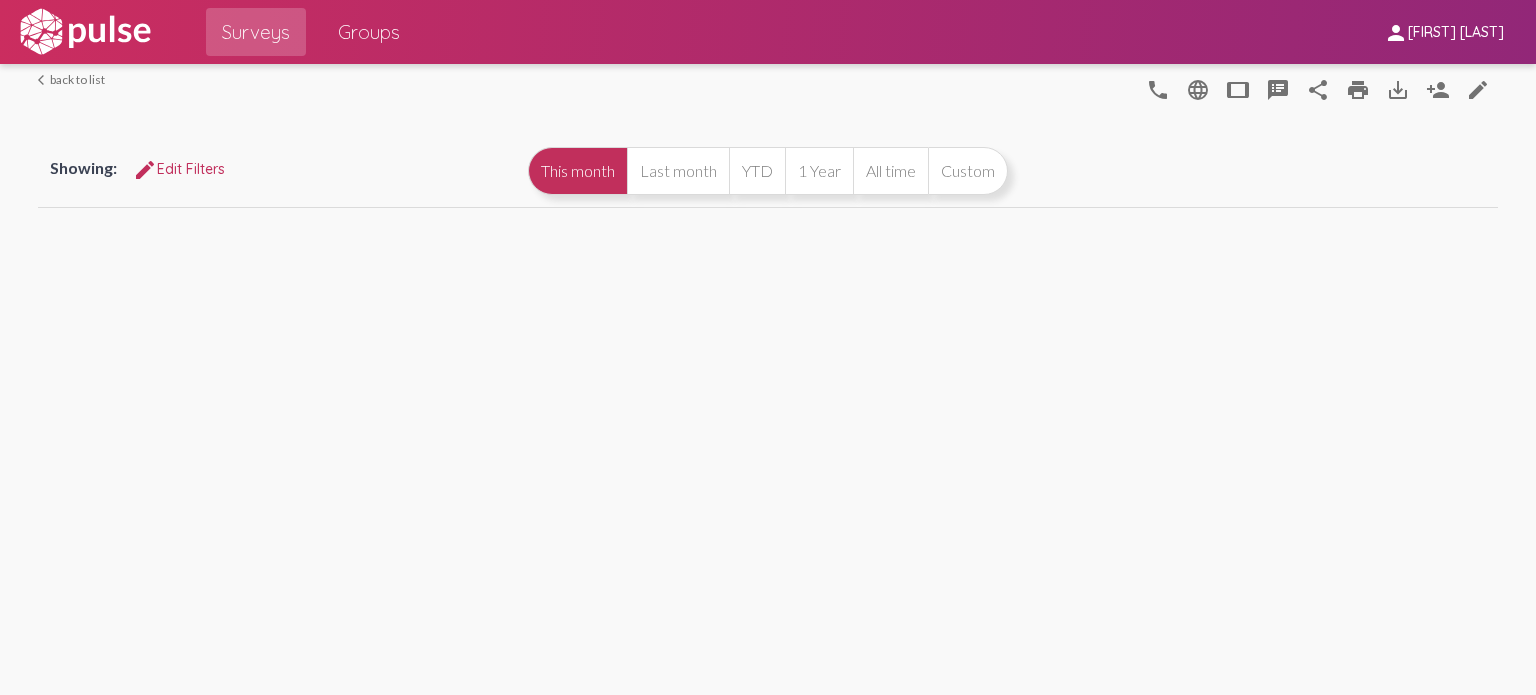 scroll, scrollTop: 0, scrollLeft: 0, axis: both 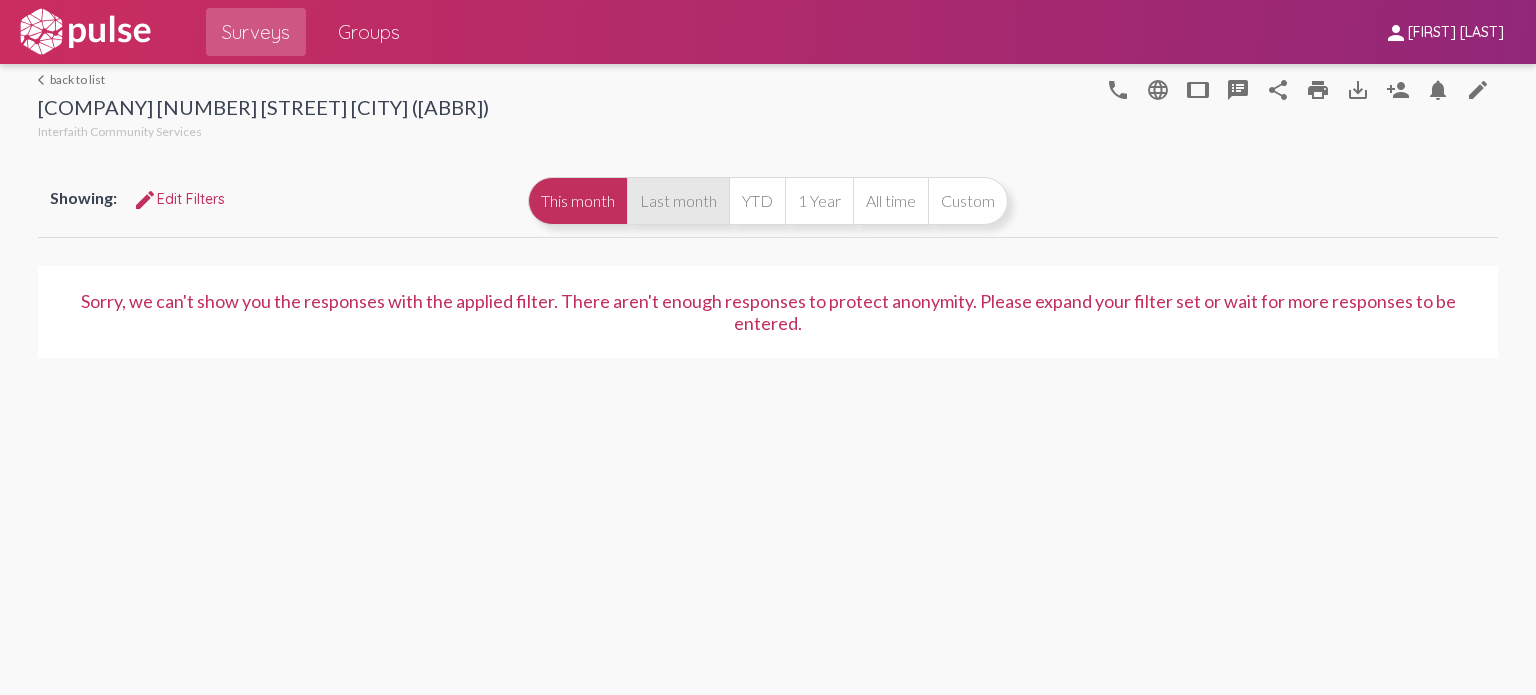 click on "Last month" 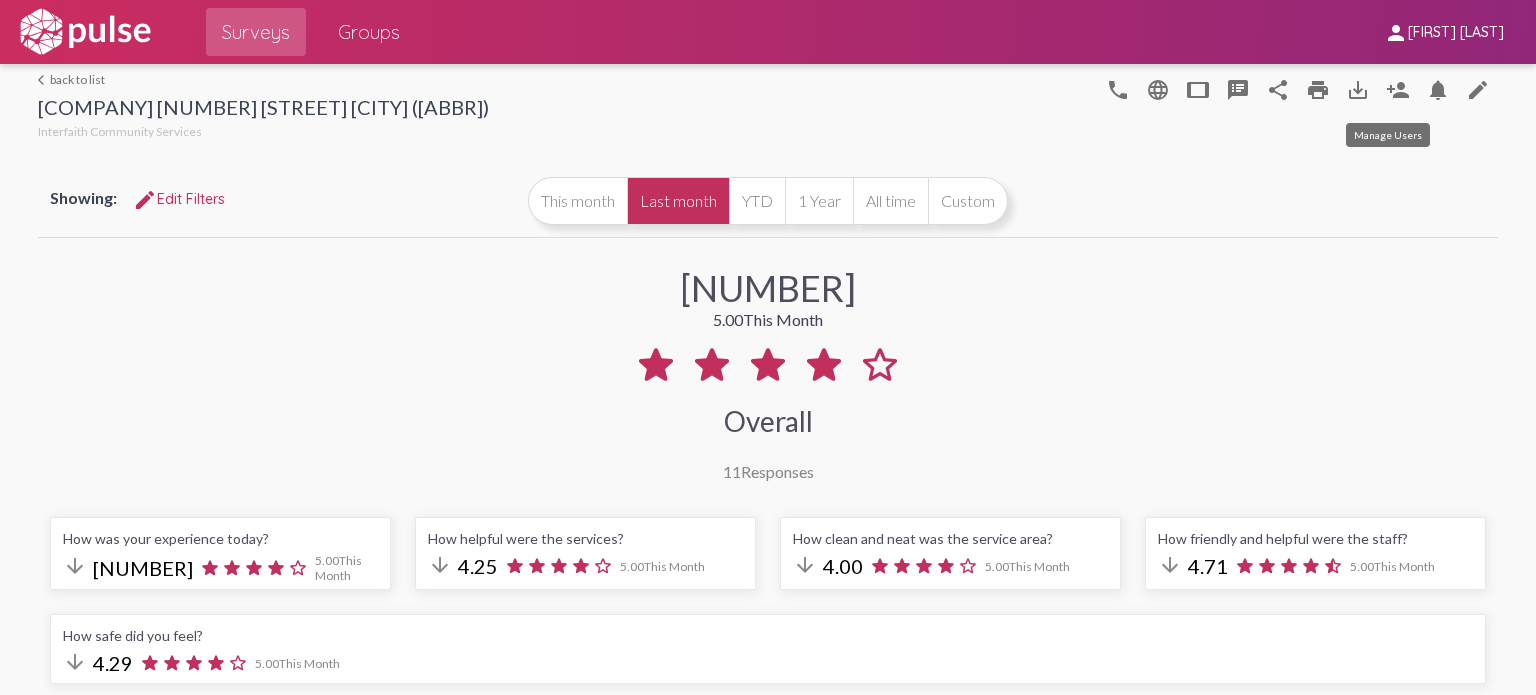 click on "person_add" 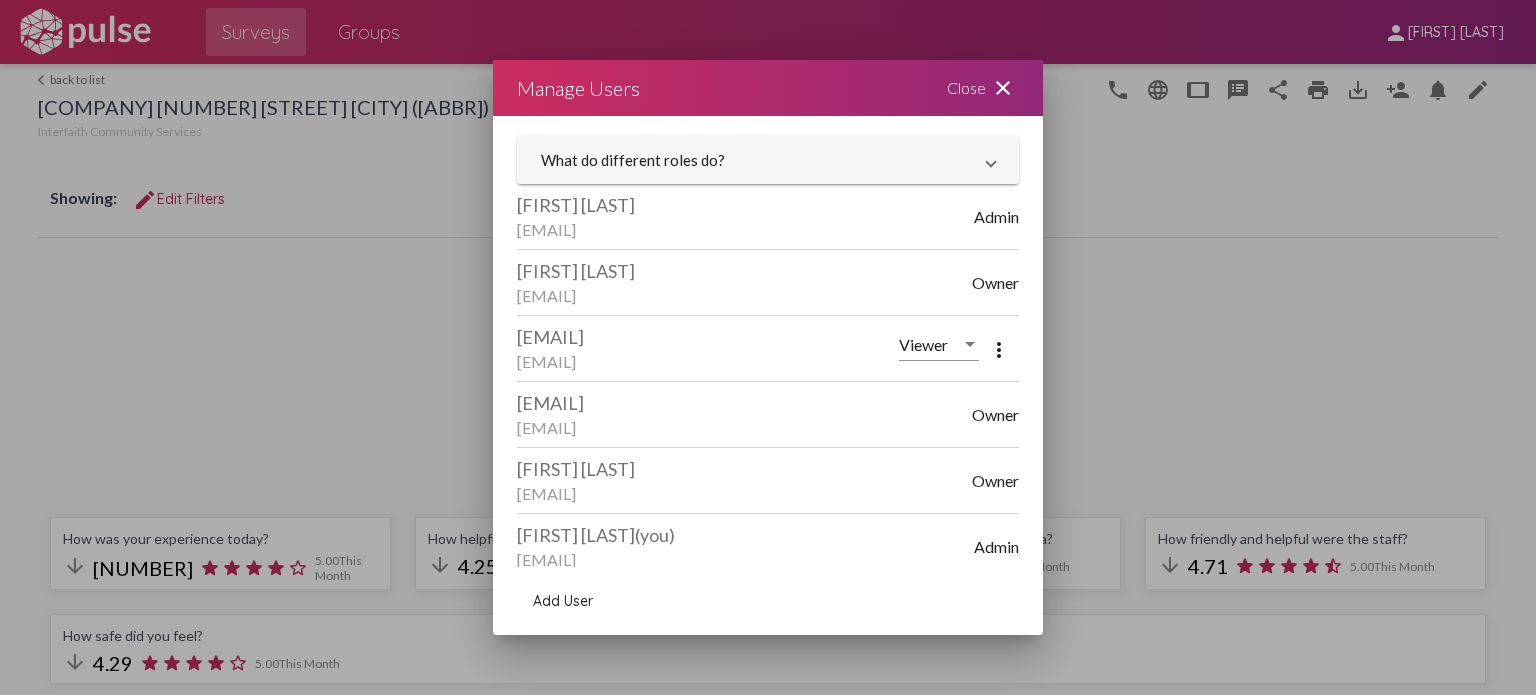 scroll, scrollTop: 75, scrollLeft: 0, axis: vertical 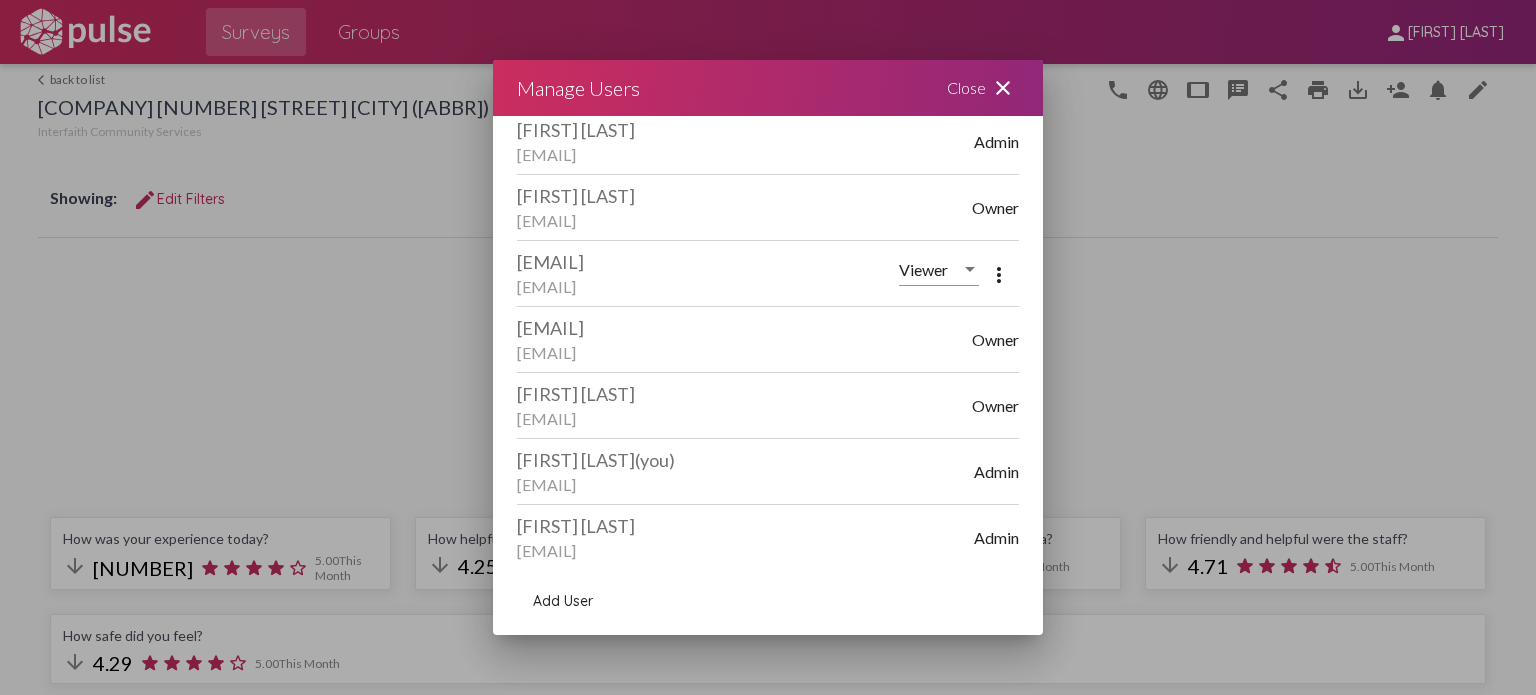 click on "close" at bounding box center [1003, 88] 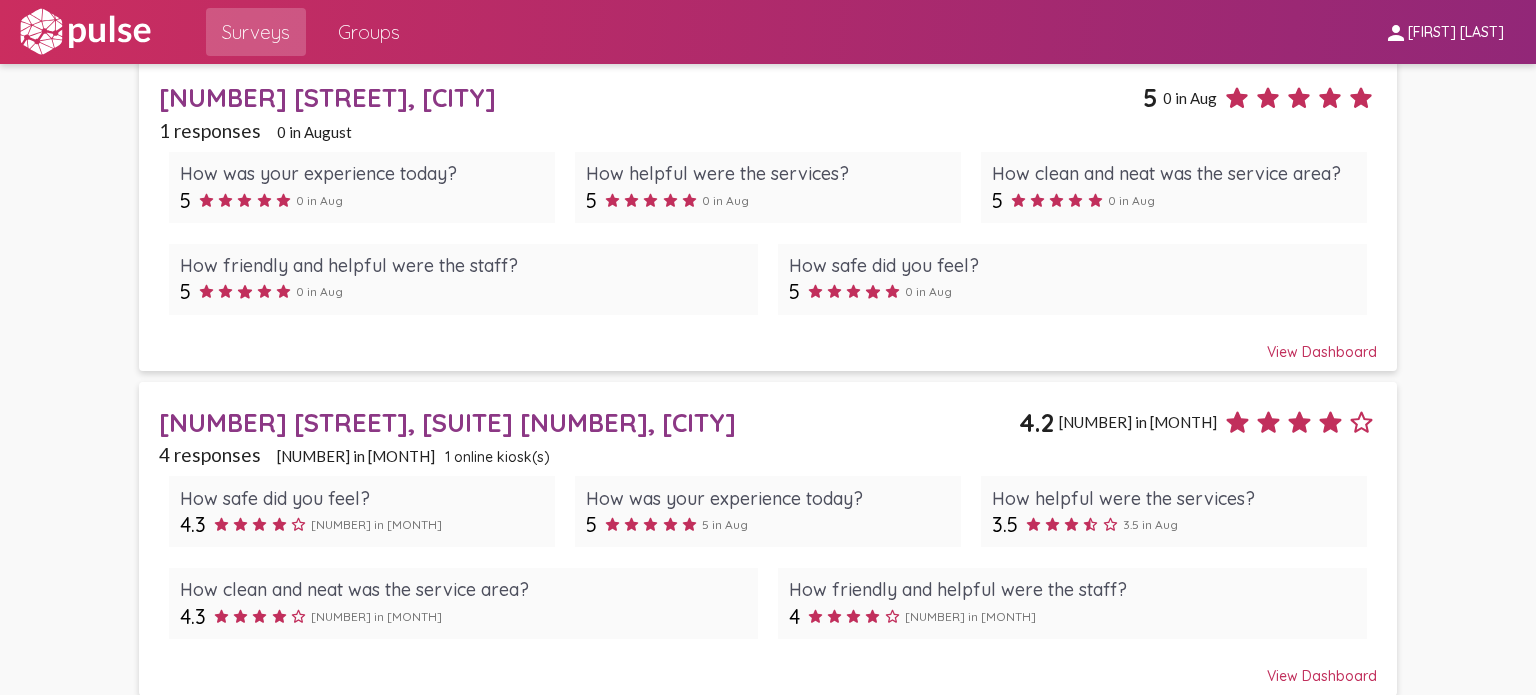 scroll, scrollTop: 473, scrollLeft: 0, axis: vertical 